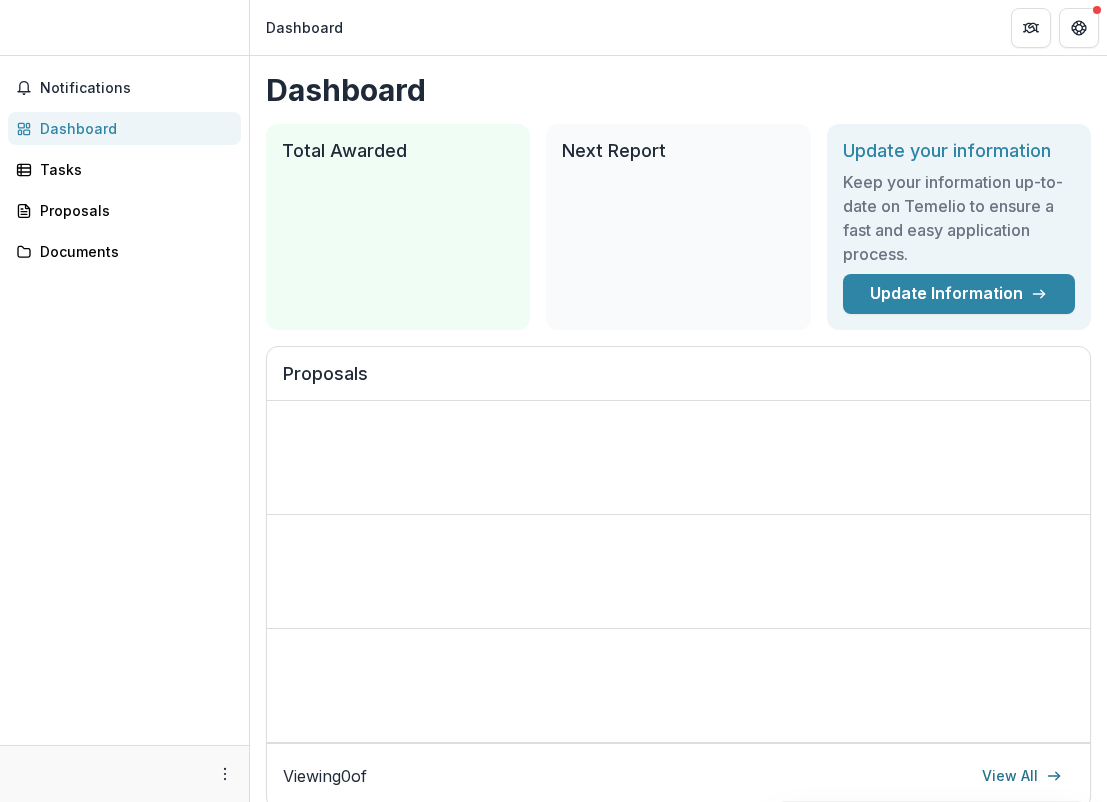scroll, scrollTop: 0, scrollLeft: 0, axis: both 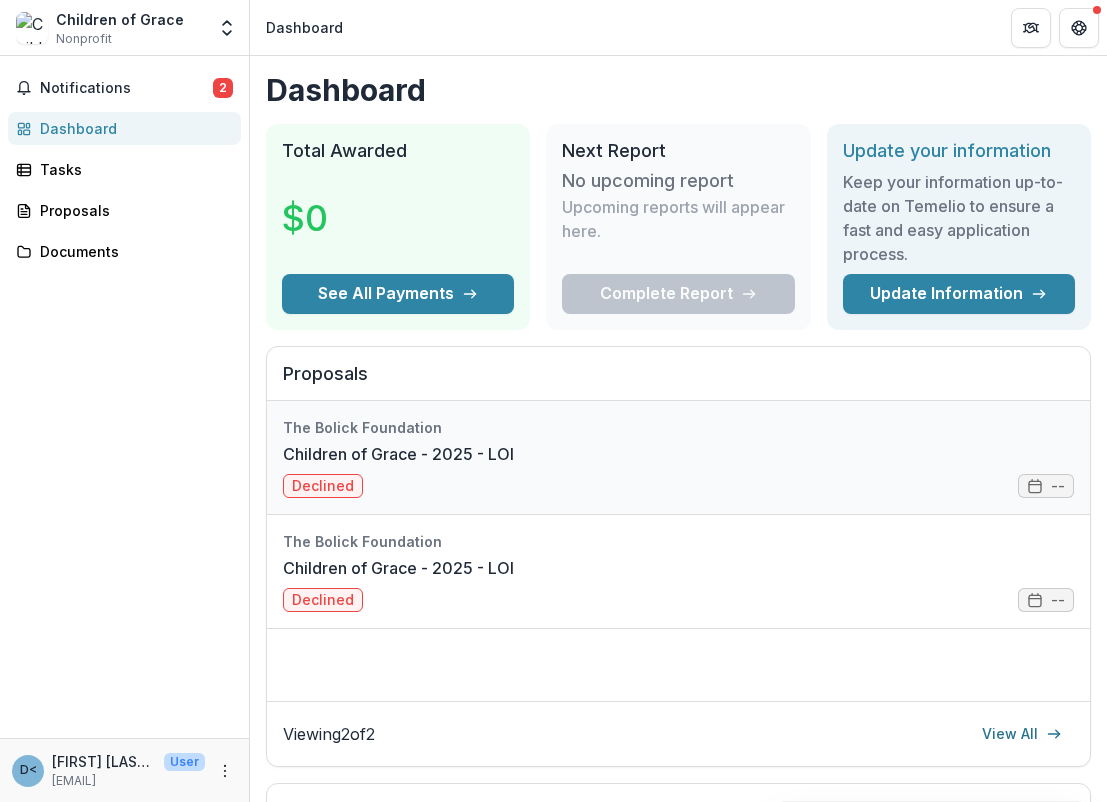 click on "Children of Grace - 2025 - LOI" at bounding box center [398, 454] 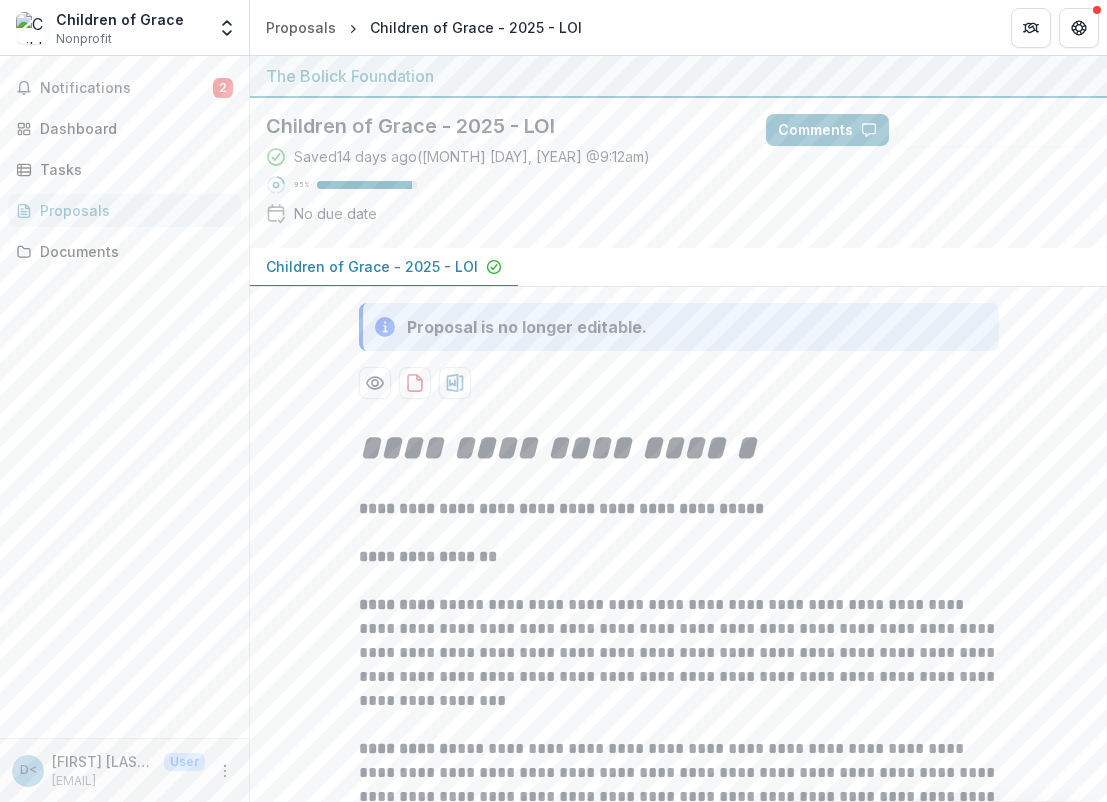 scroll, scrollTop: 0, scrollLeft: 0, axis: both 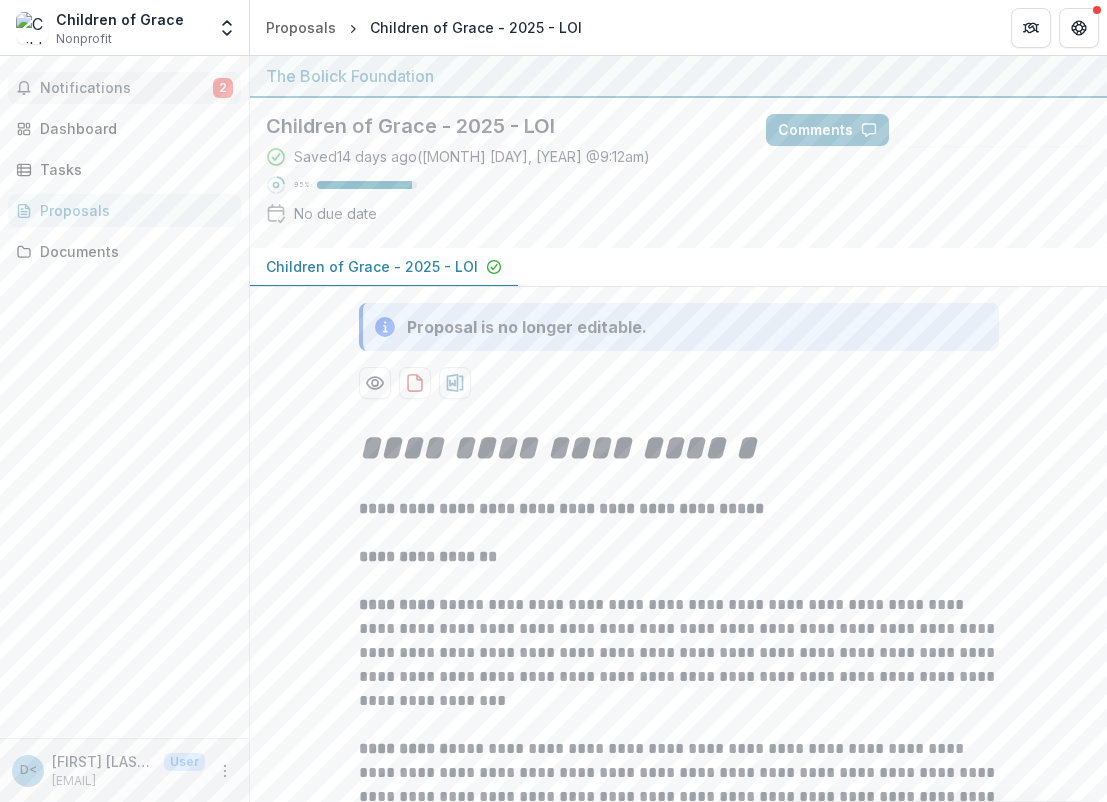 click on "Notifications" at bounding box center [126, 88] 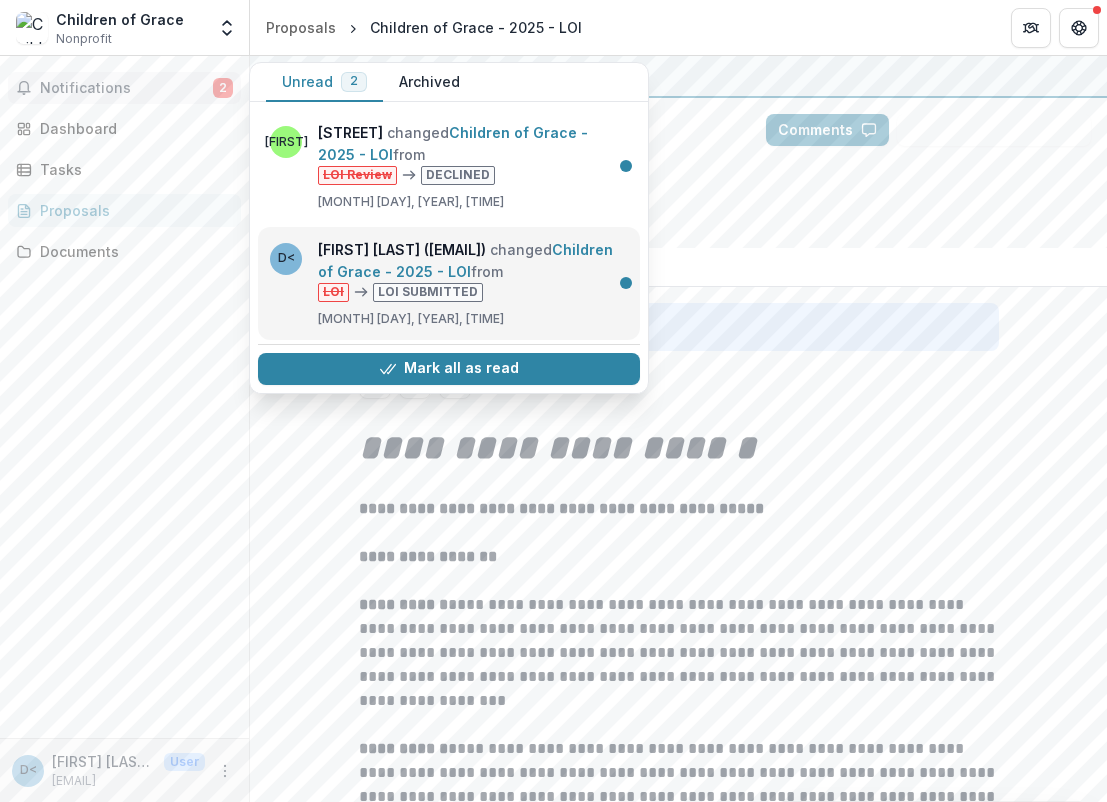 click on "Children of Grace - 2025 - LOI" at bounding box center (465, 260) 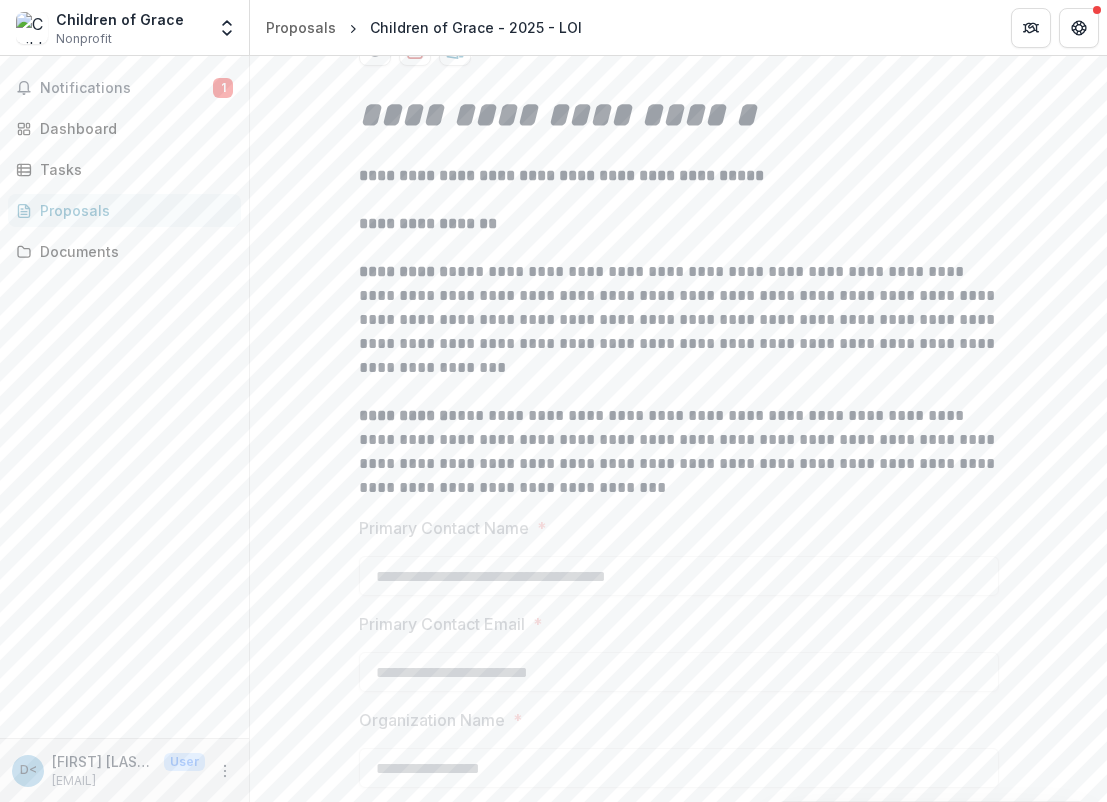 scroll, scrollTop: 519, scrollLeft: 0, axis: vertical 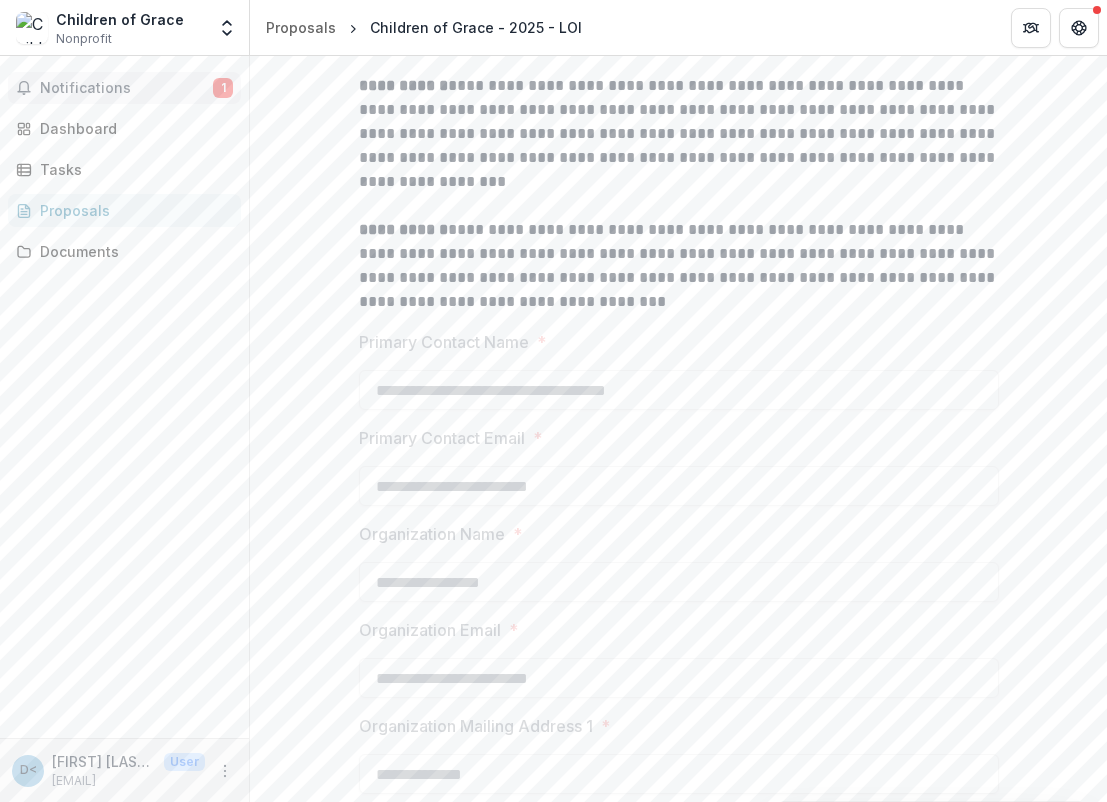 click on "Notifications 1" at bounding box center (124, 88) 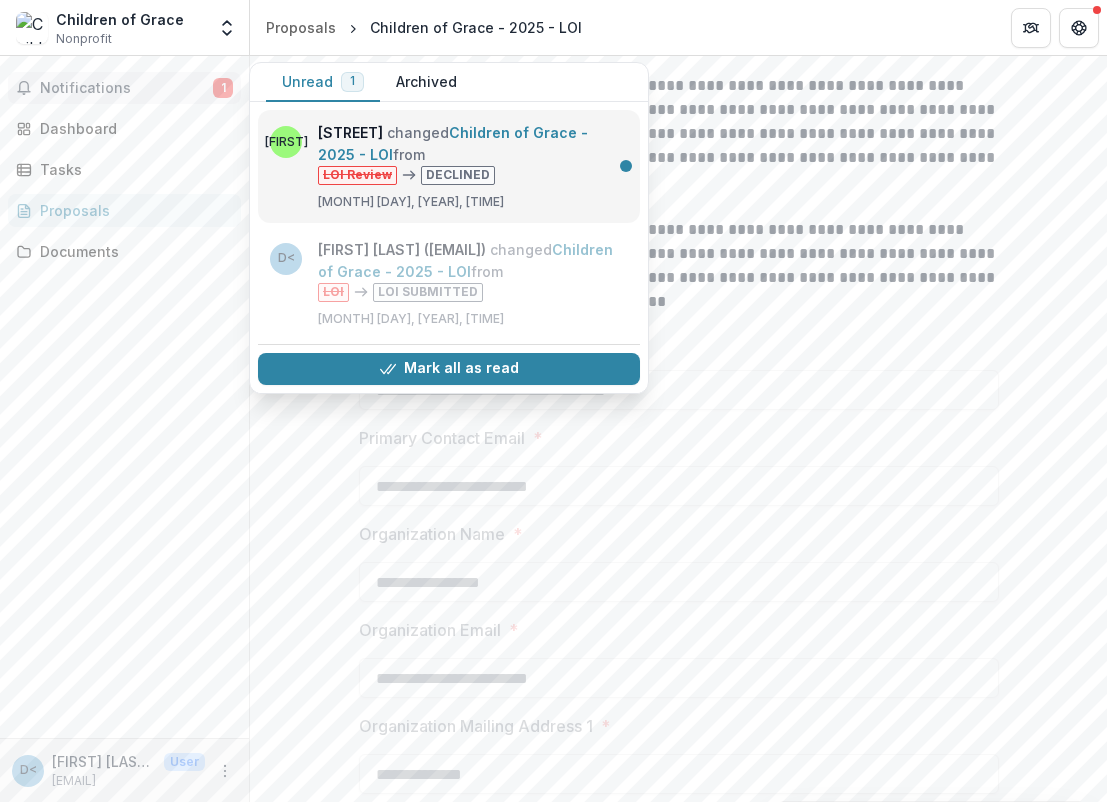 click on "Children of Grace - 2025 - LOI" at bounding box center (453, 143) 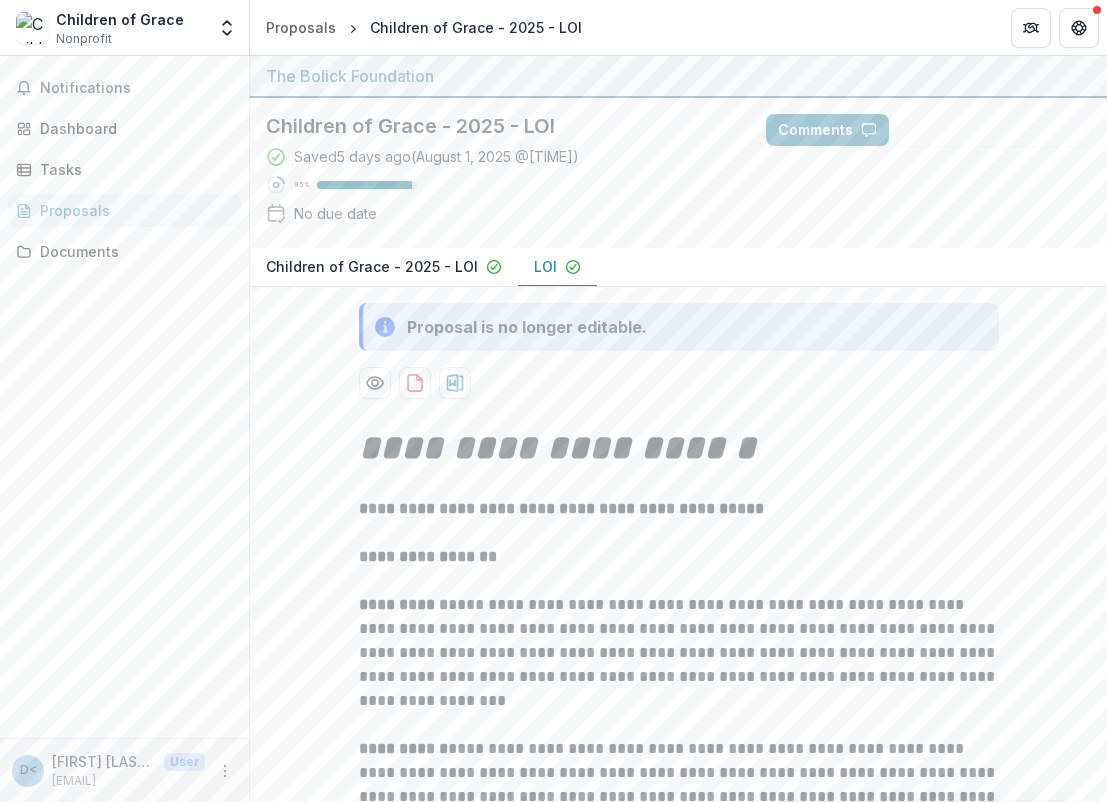 scroll, scrollTop: 0, scrollLeft: 0, axis: both 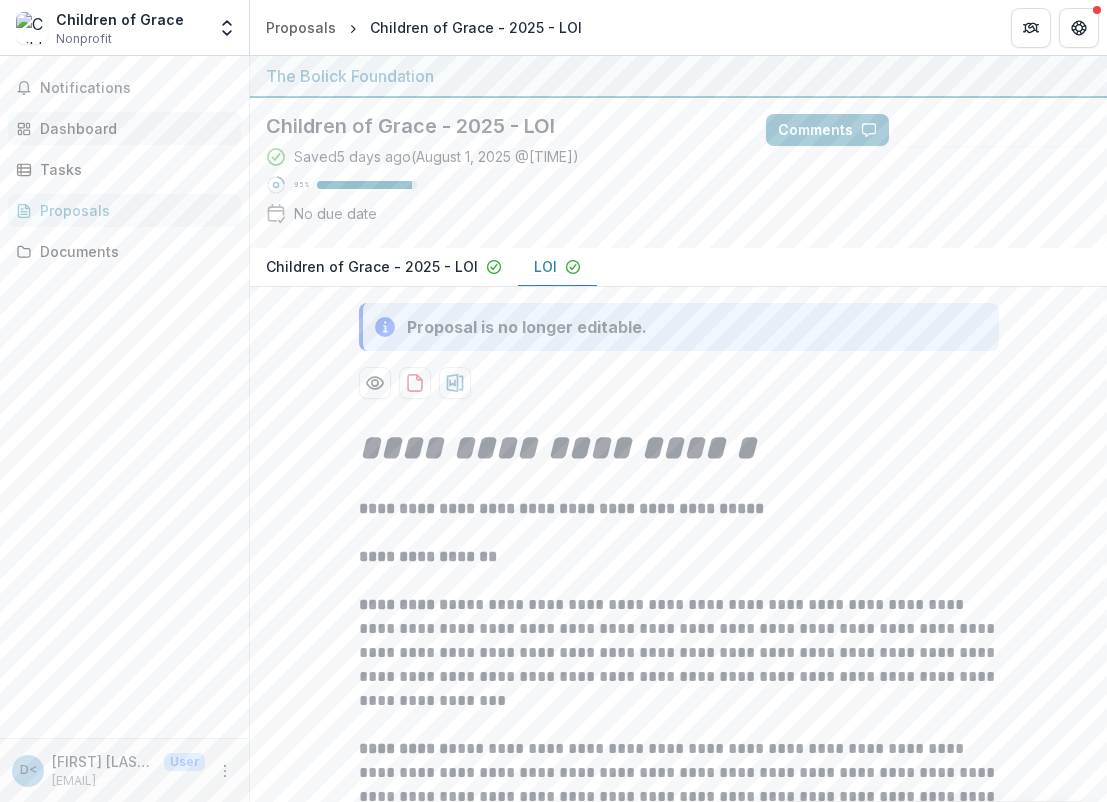 click on "Dashboard" at bounding box center (132, 128) 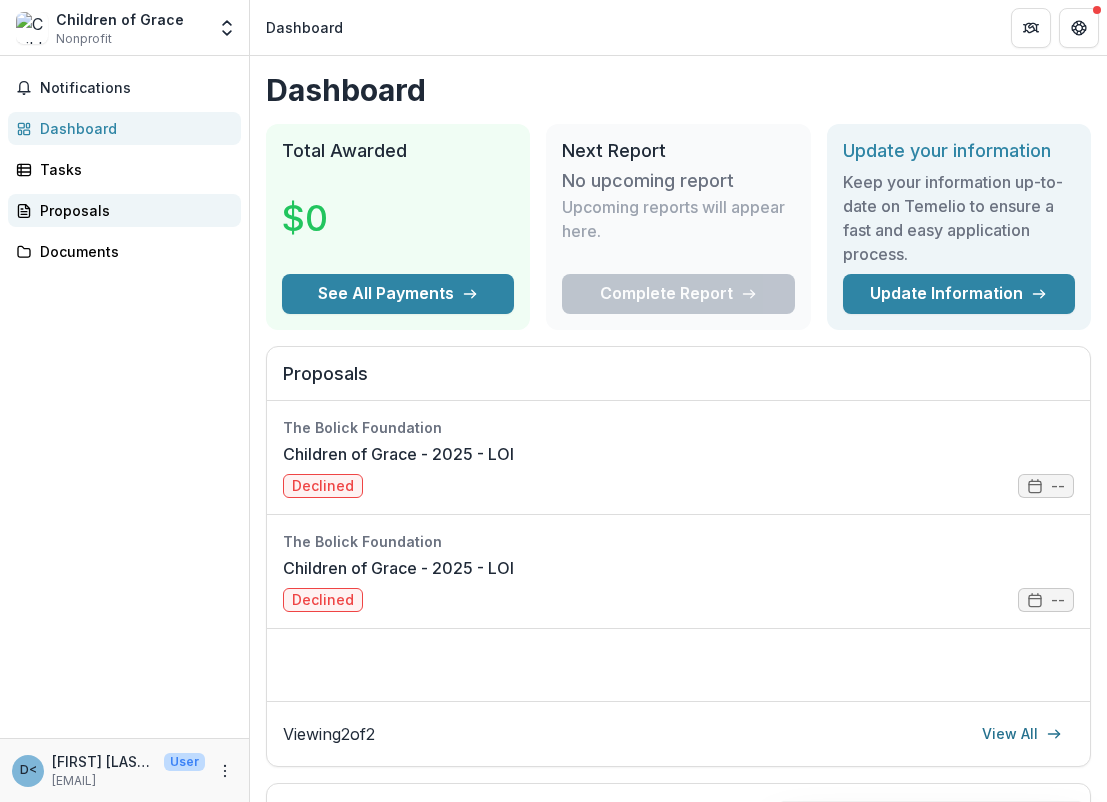 click on "Proposals" at bounding box center (132, 210) 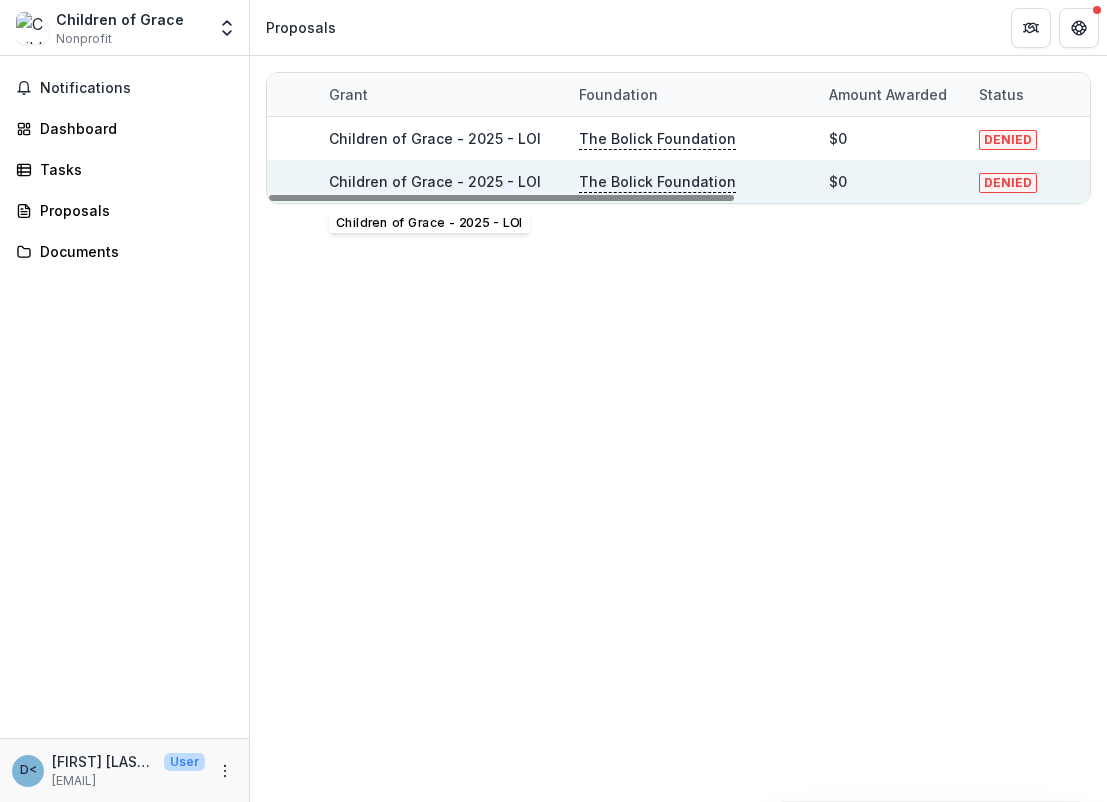 click on "Children of Grace - 2025 - LOI" at bounding box center [435, 181] 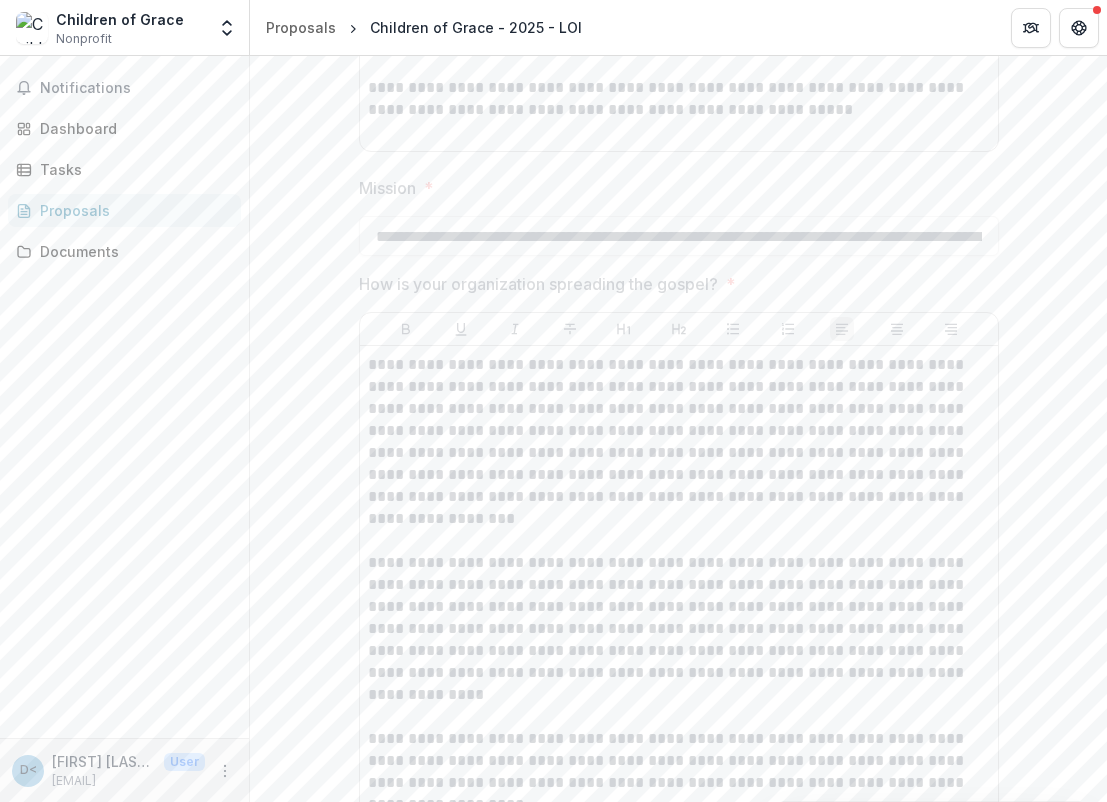 scroll, scrollTop: 4720, scrollLeft: 0, axis: vertical 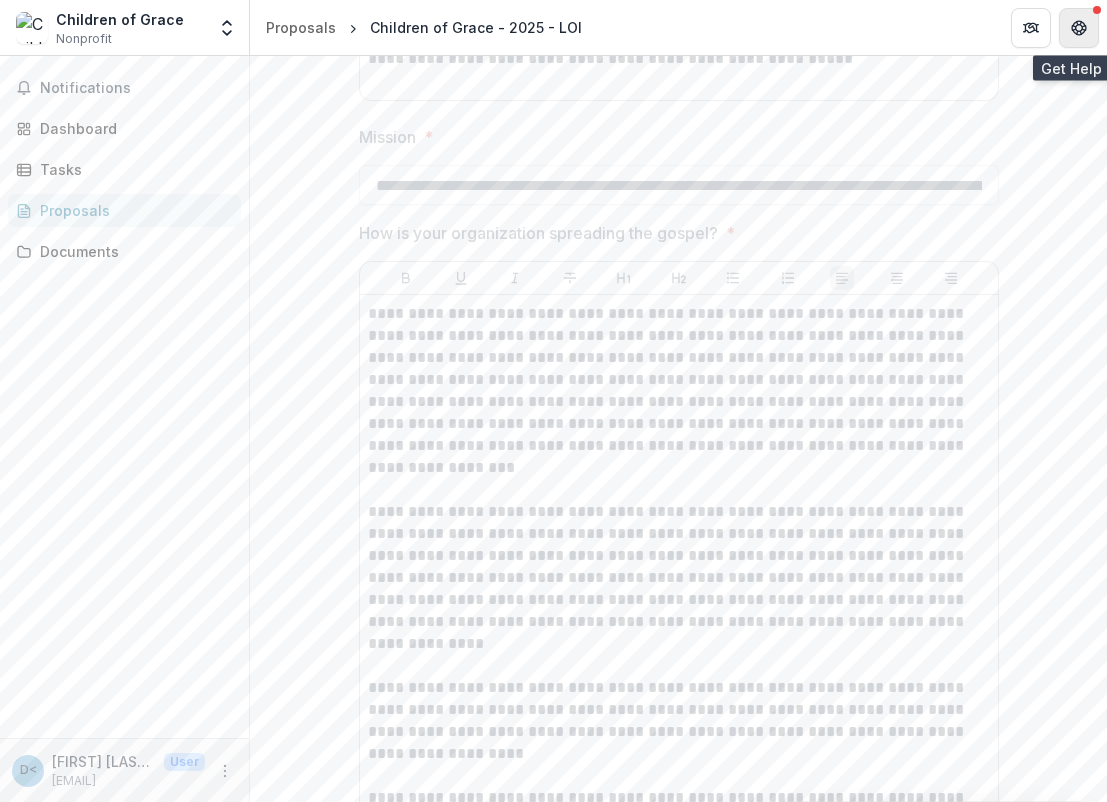 click 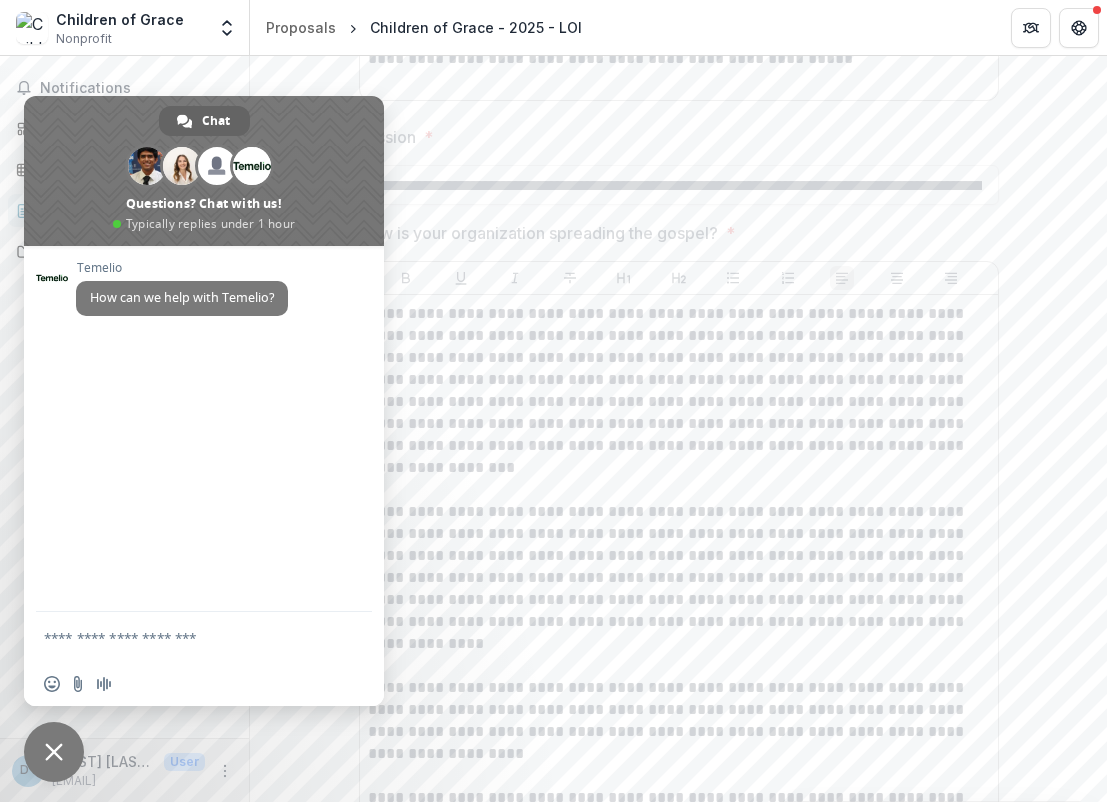click on "**********" at bounding box center (679, -1532) 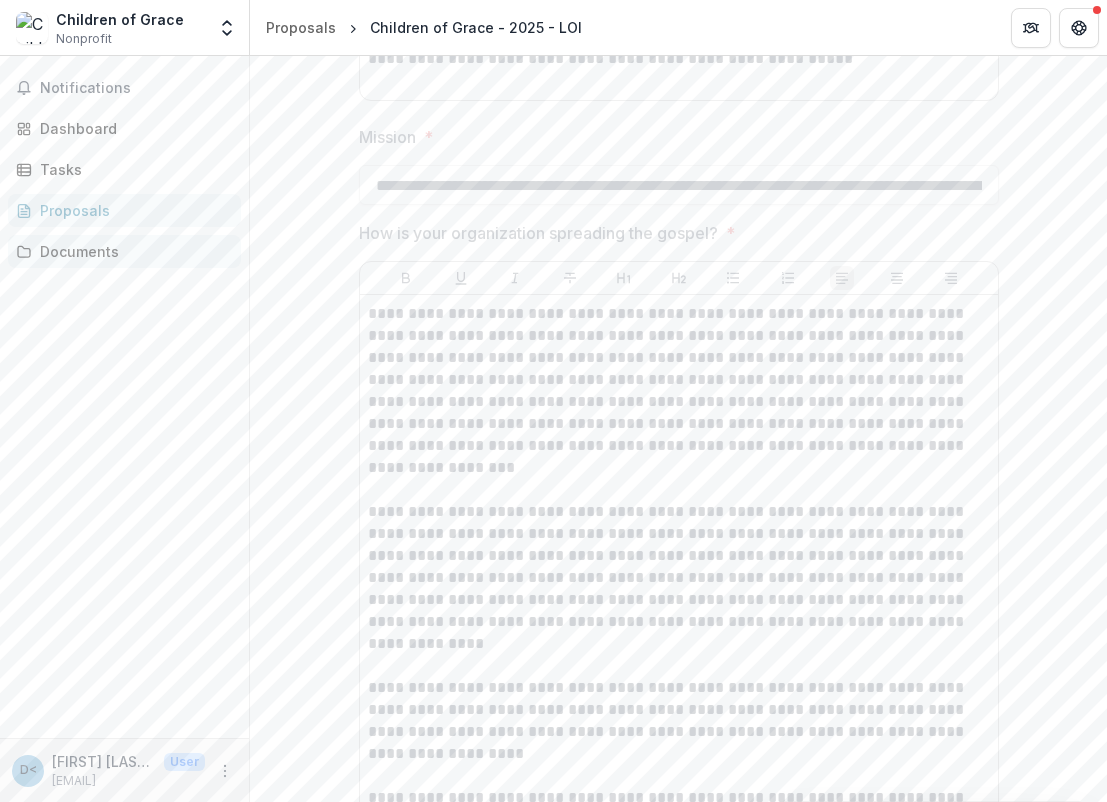 click on "Documents" at bounding box center [132, 251] 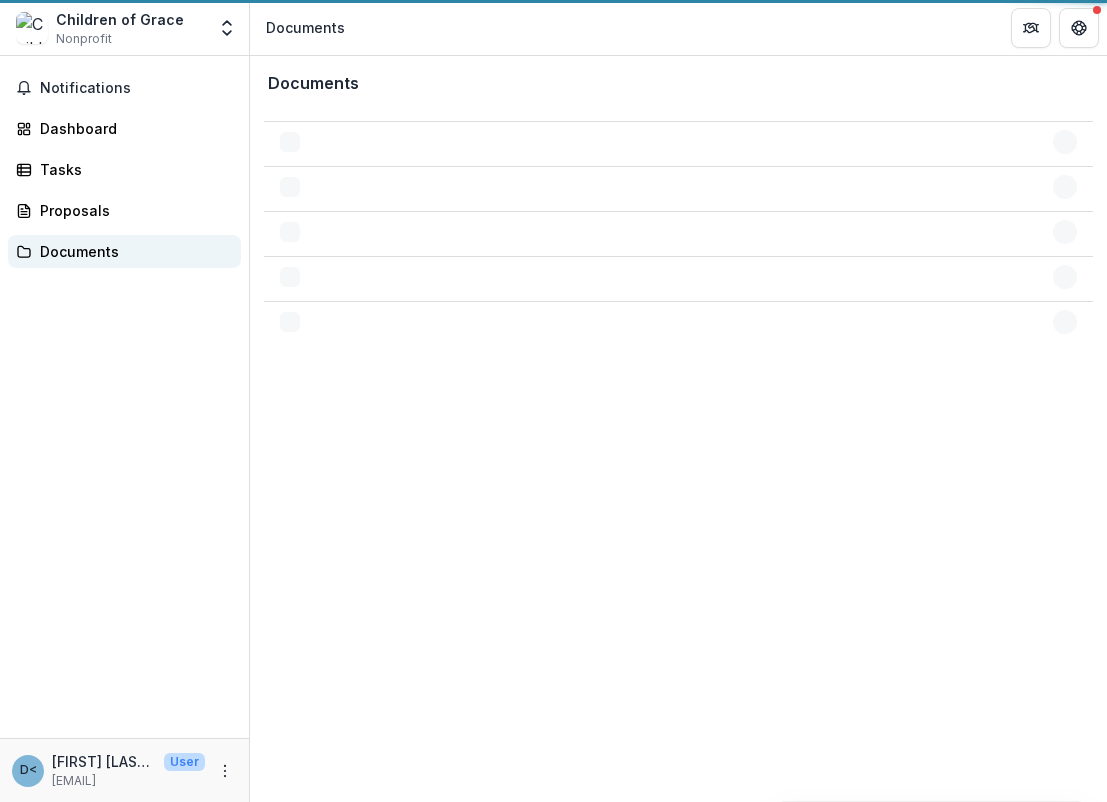 scroll, scrollTop: 0, scrollLeft: 0, axis: both 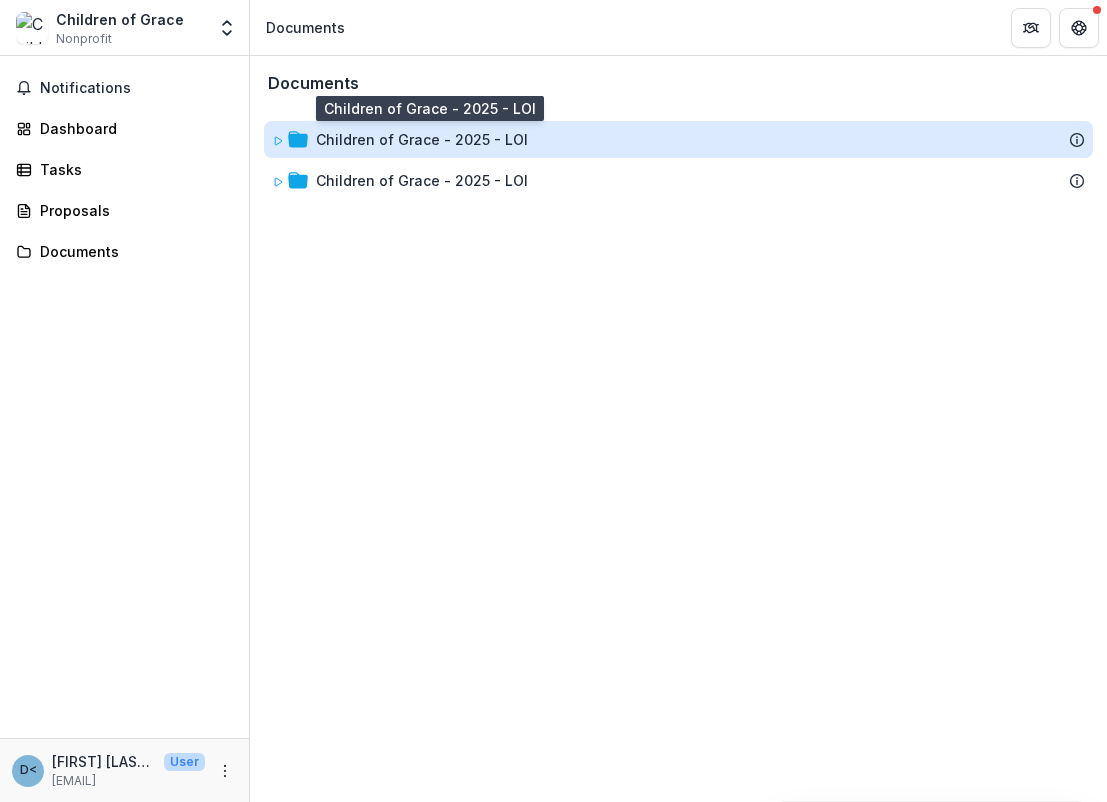 click on "Children of Grace - 2025 - LOI" at bounding box center (422, 139) 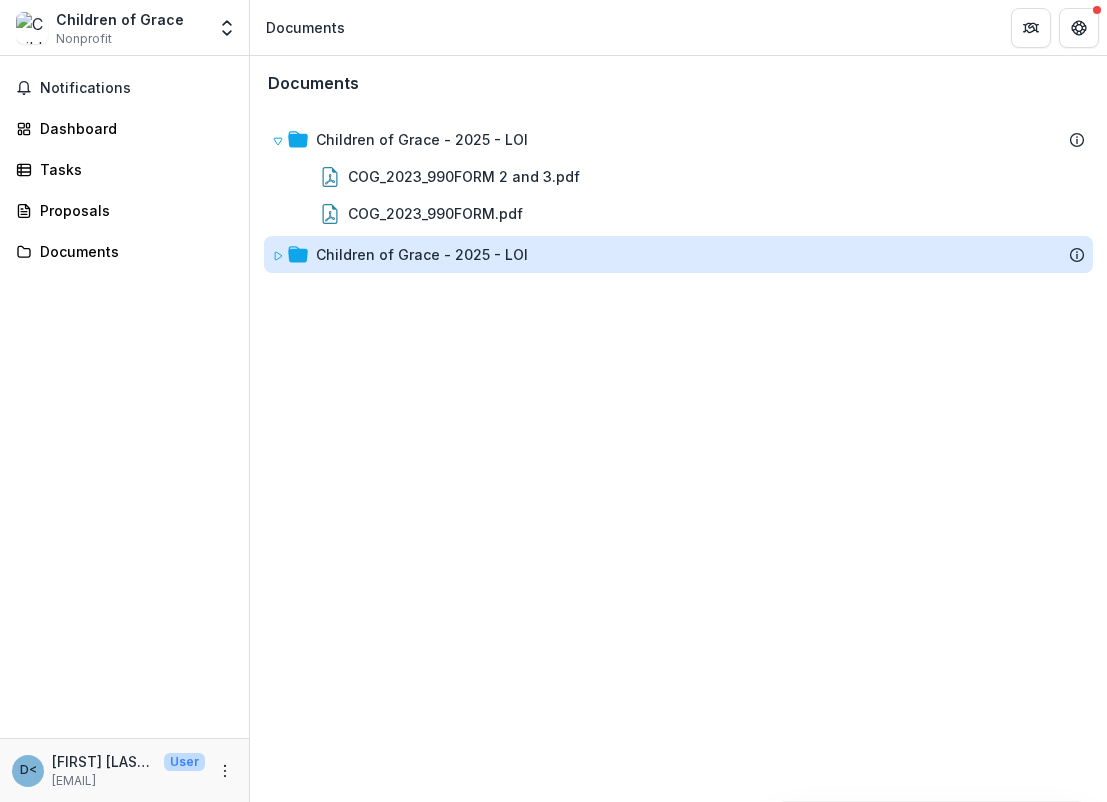 click on "Children of Grace - 2025 - LOI" at bounding box center [422, 254] 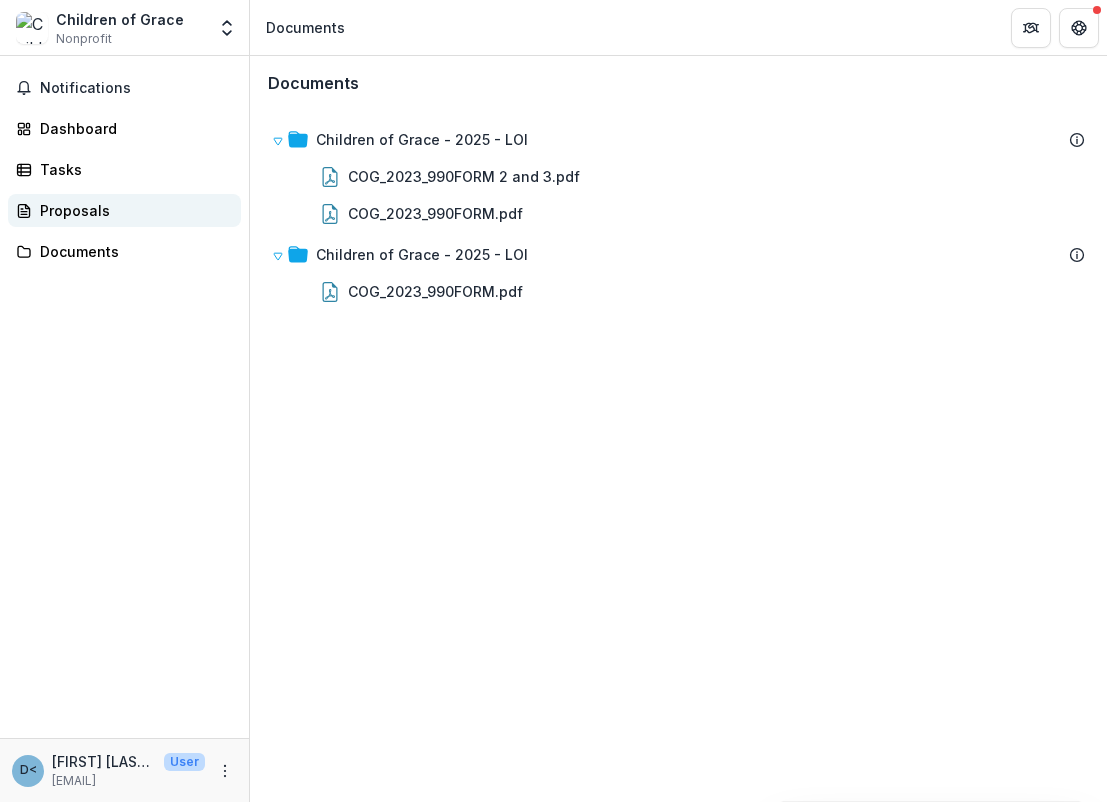 click on "Proposals" at bounding box center (124, 210) 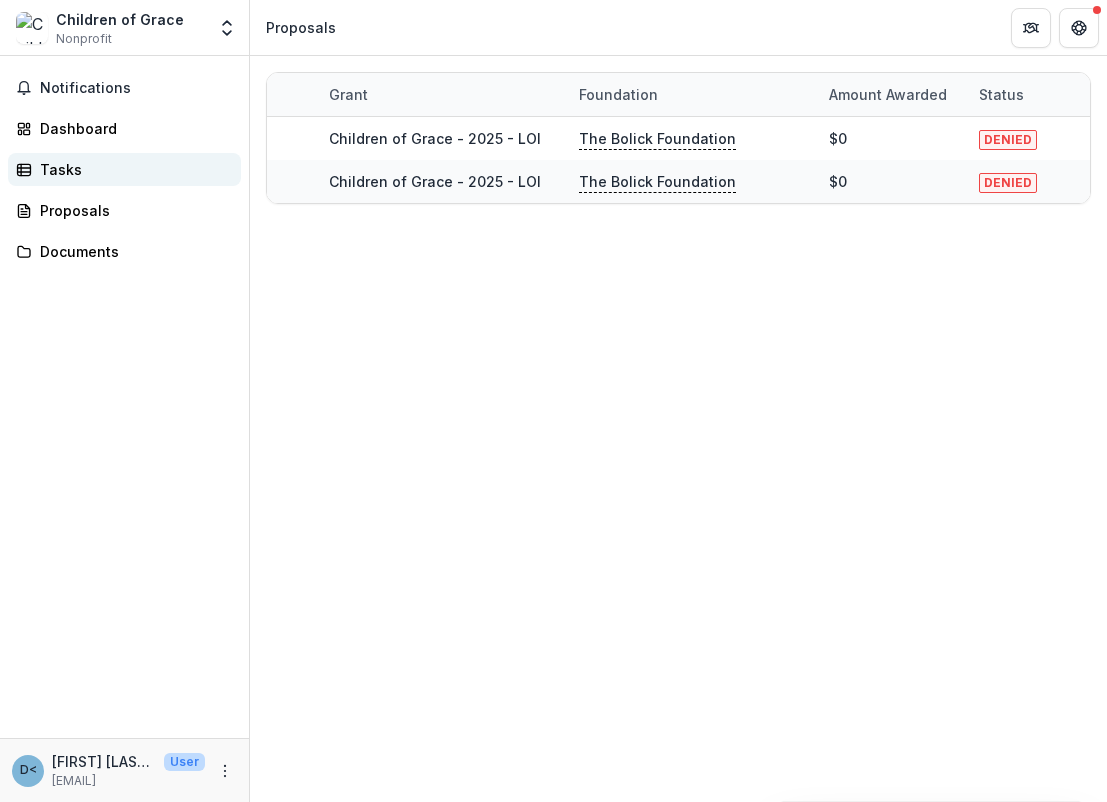 click on "Tasks" at bounding box center (124, 169) 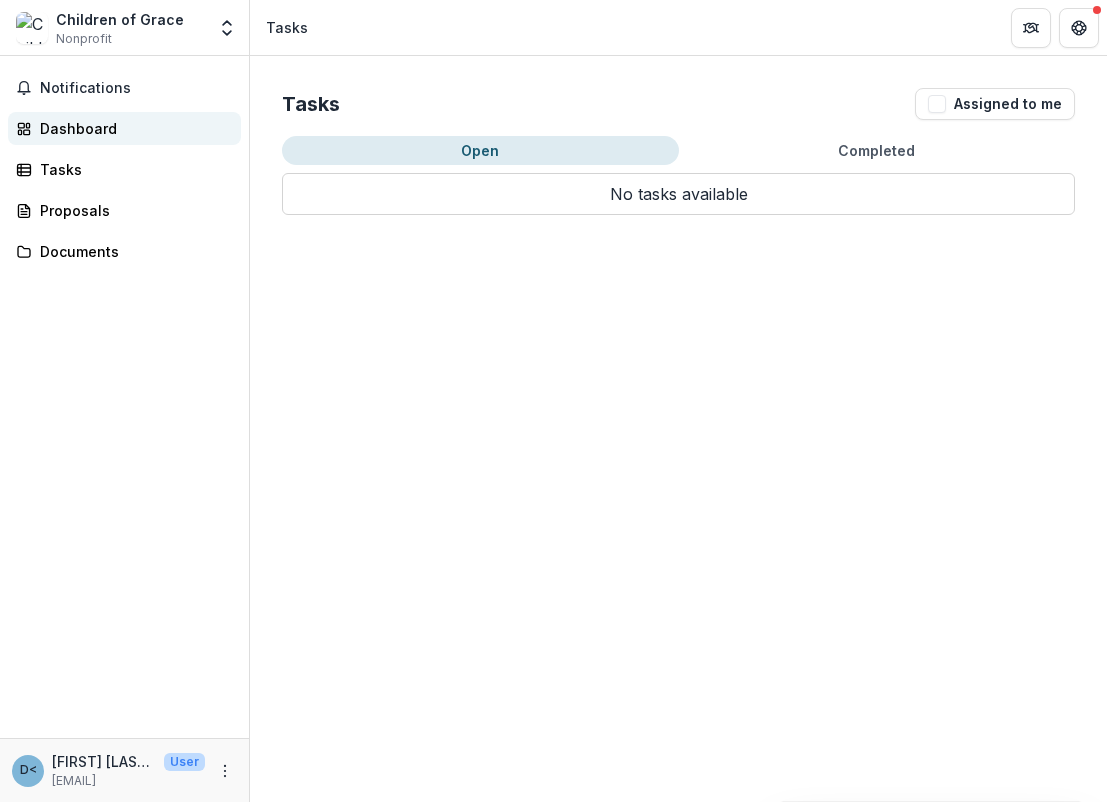click on "Dashboard" at bounding box center [132, 128] 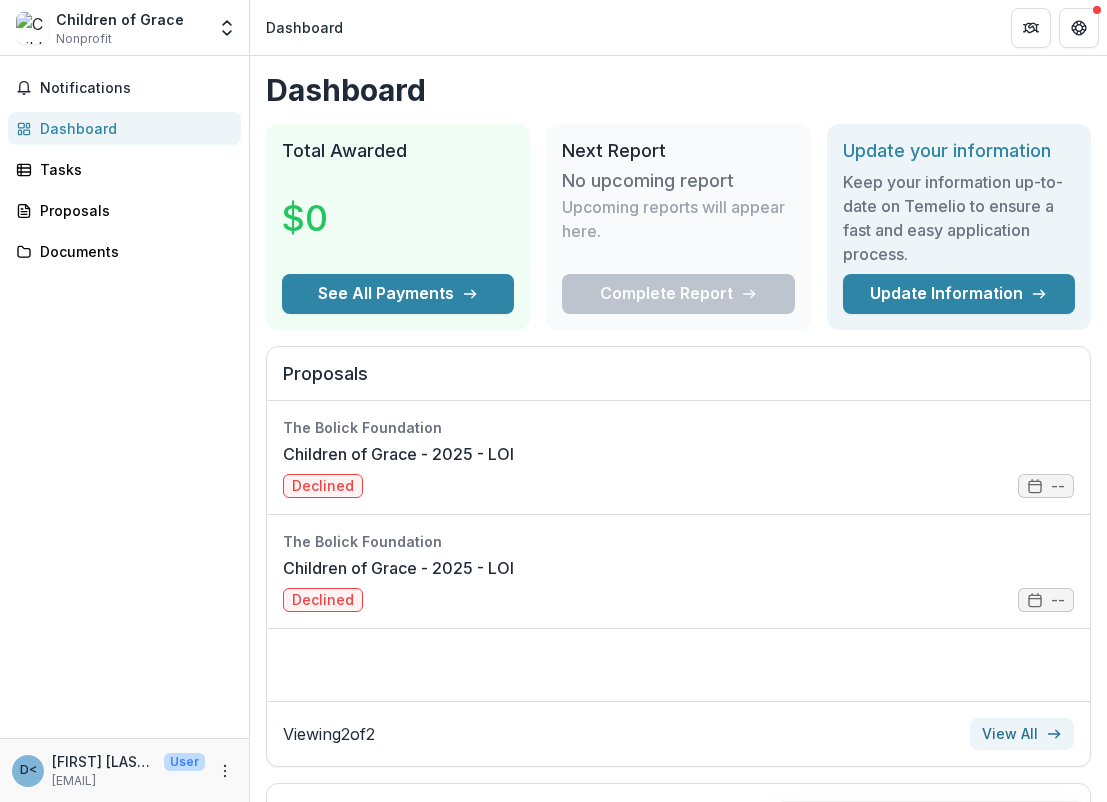 click on "View All" at bounding box center [1022, 734] 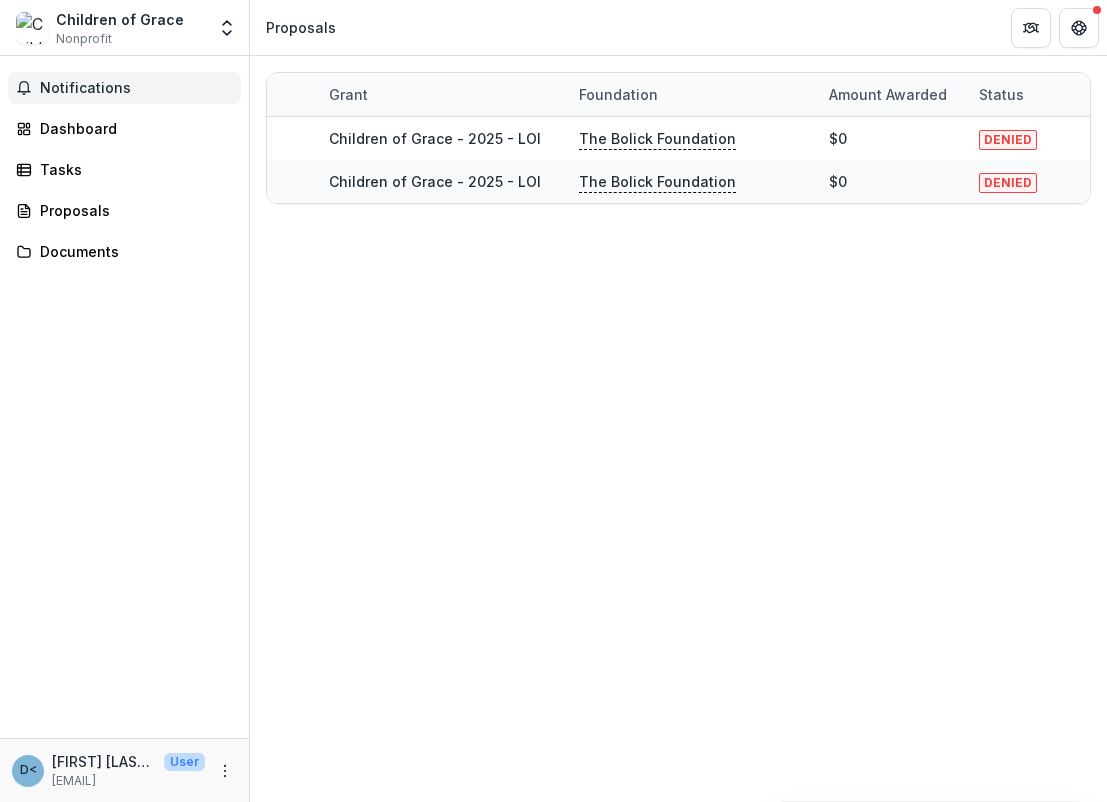 click on "Notifications" at bounding box center [136, 88] 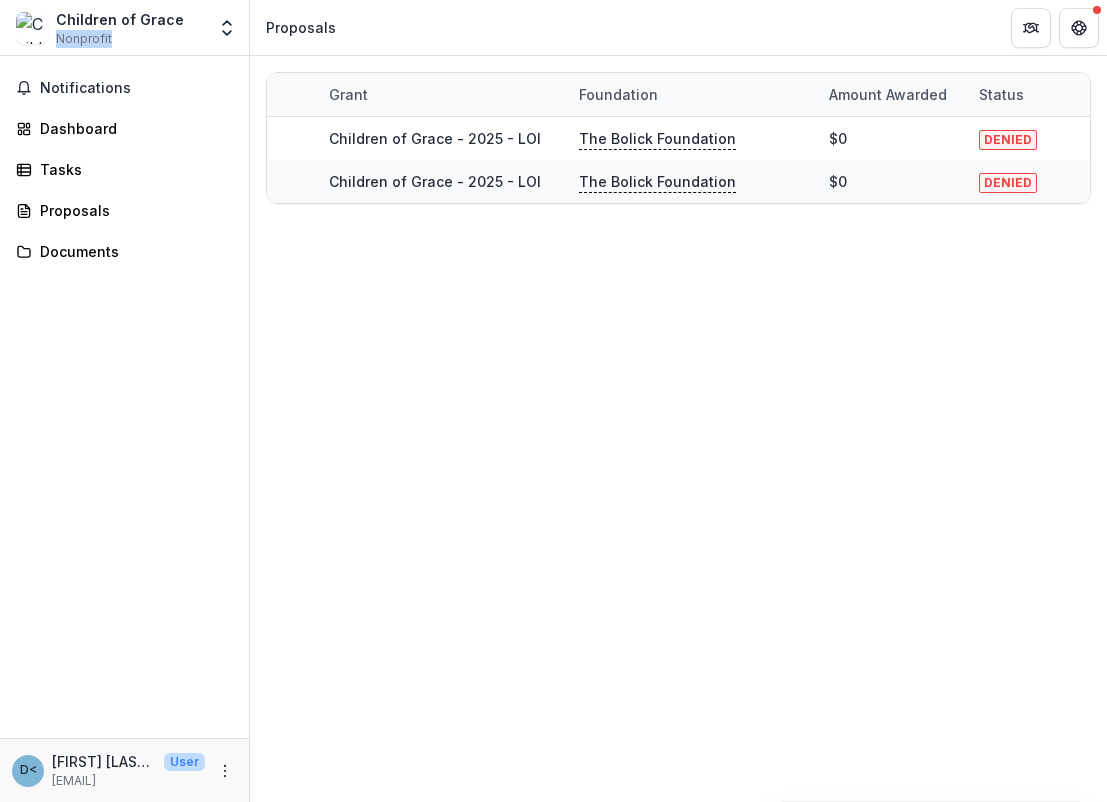 click on "Children of Grace Nonprofit" at bounding box center (120, 28) 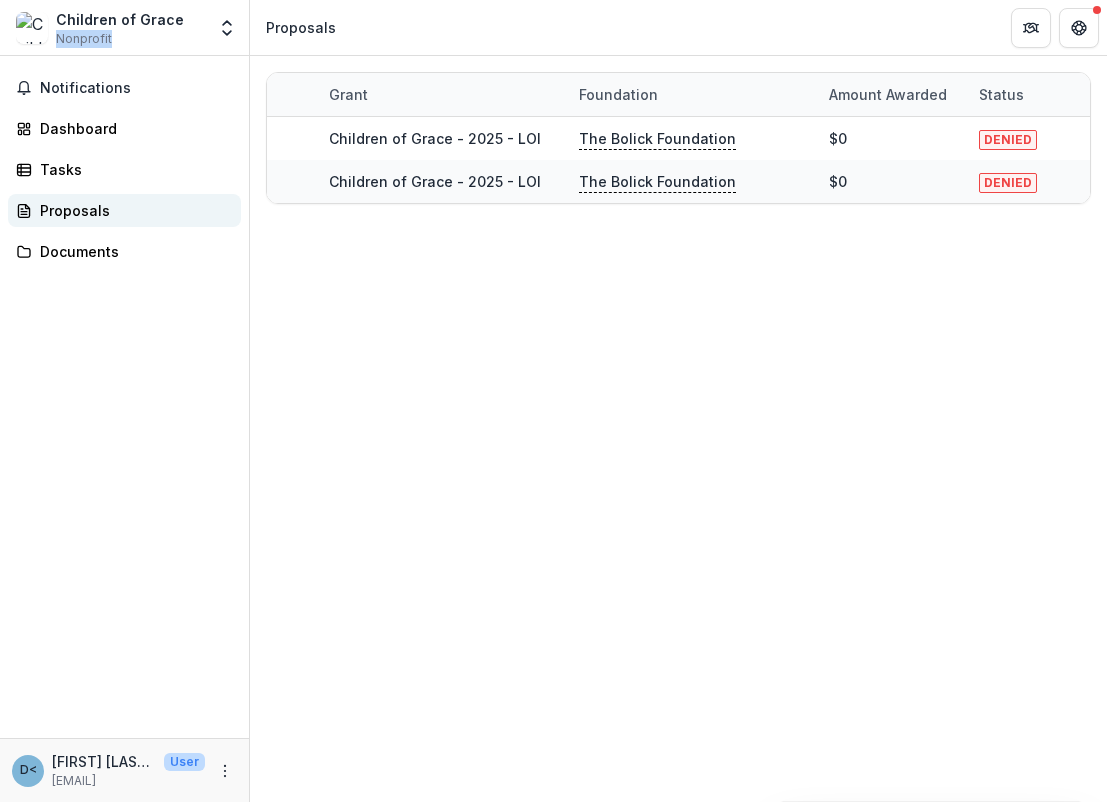 click on "Proposals" at bounding box center (132, 210) 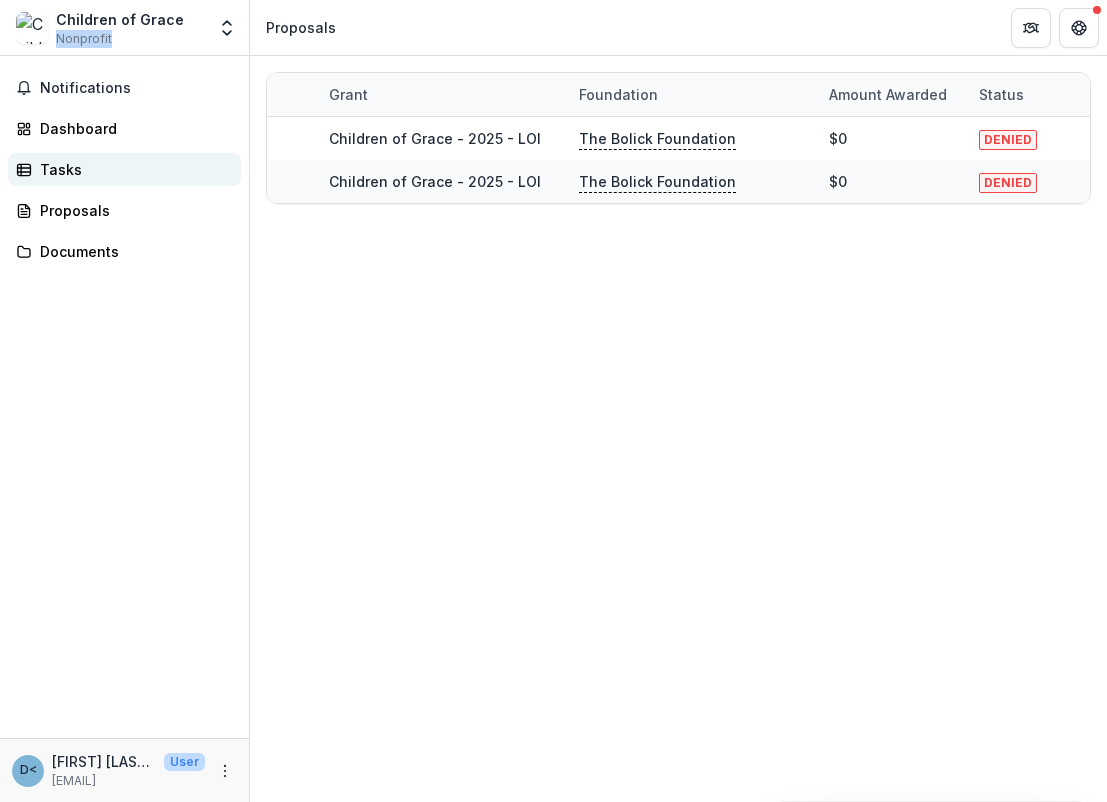 click on "Tasks" at bounding box center [132, 169] 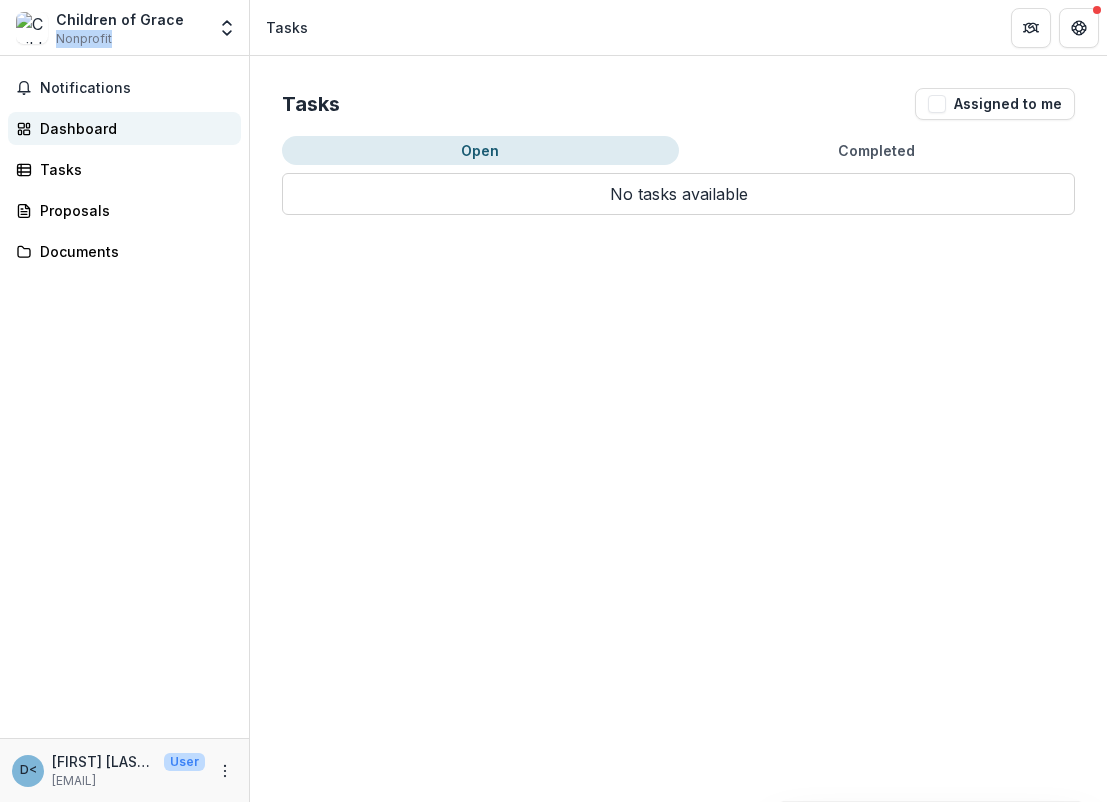 click on "Dashboard" at bounding box center (132, 128) 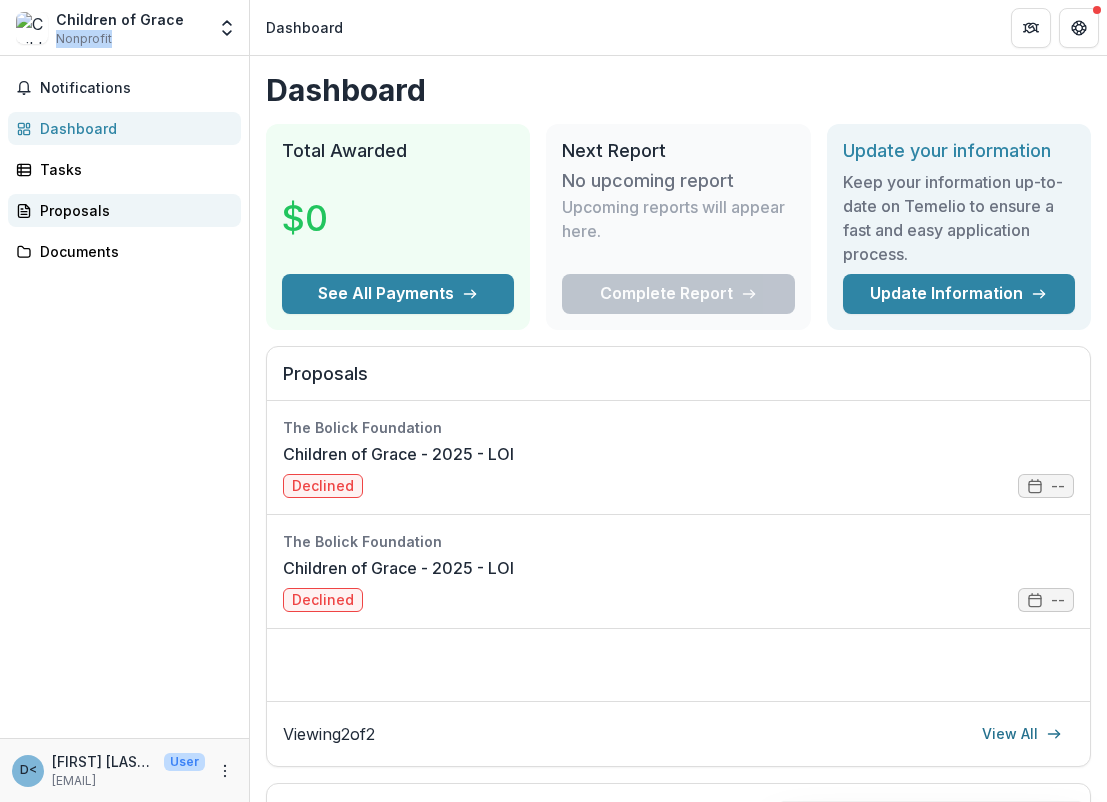 click on "Proposals" at bounding box center (132, 210) 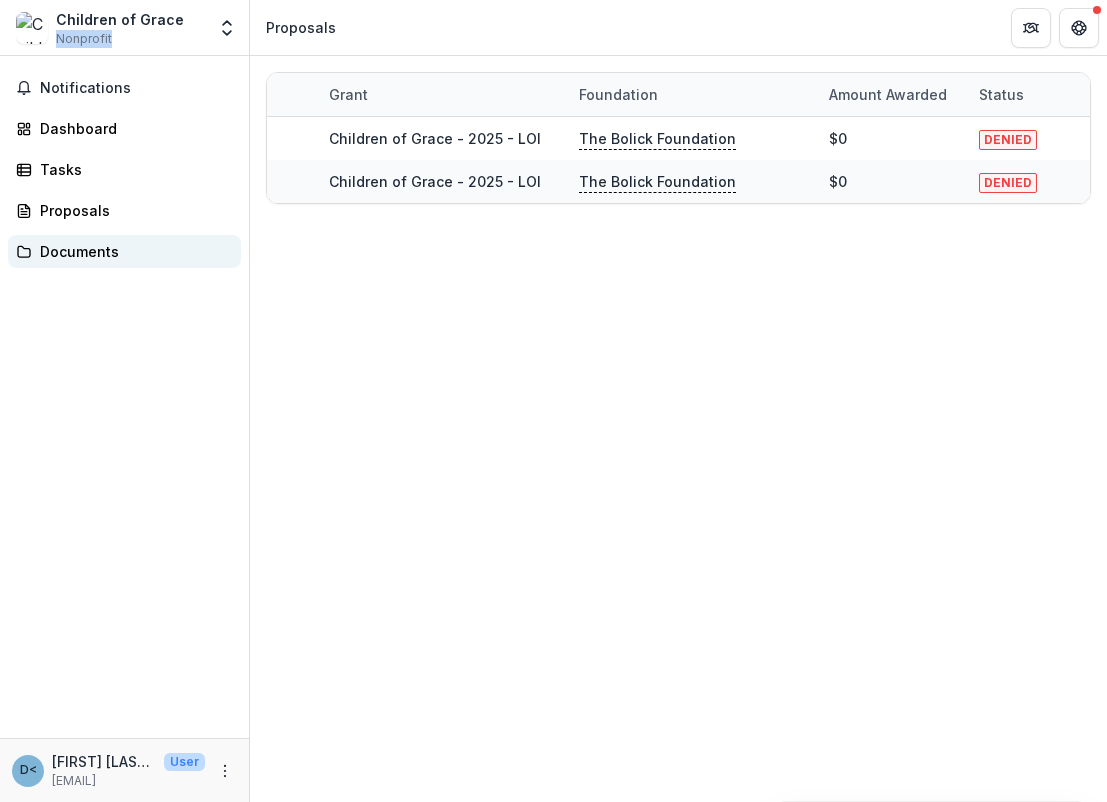 click on "Documents" at bounding box center [124, 251] 